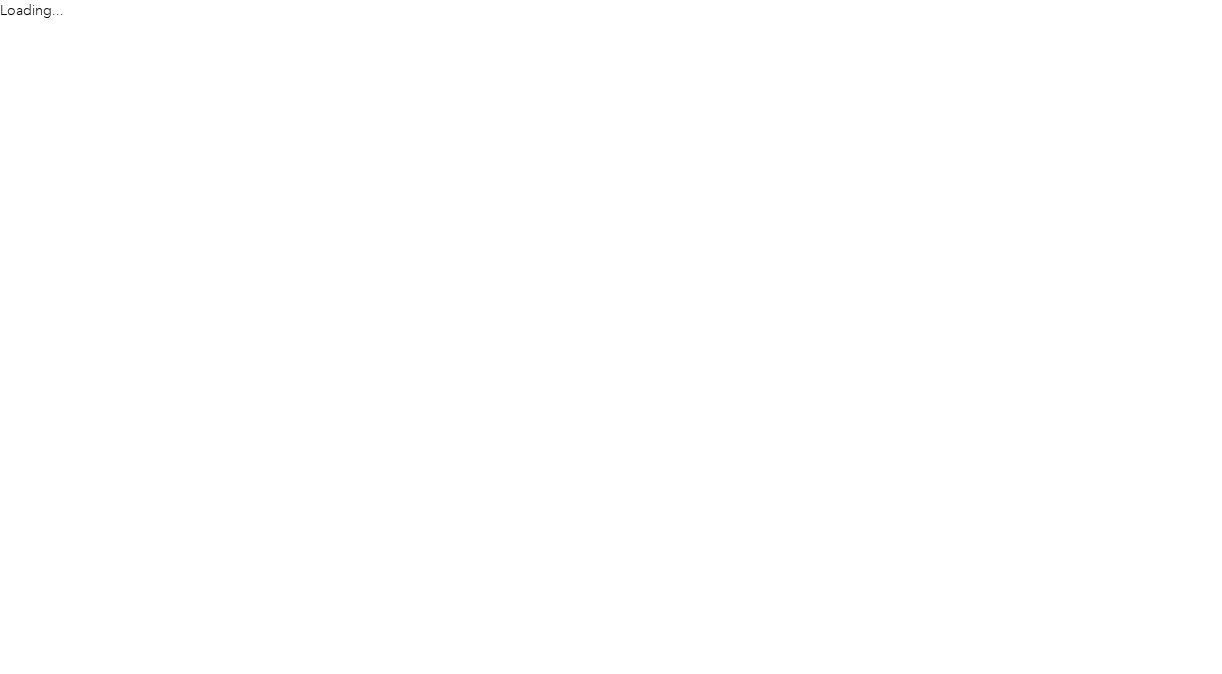 scroll, scrollTop: 0, scrollLeft: 0, axis: both 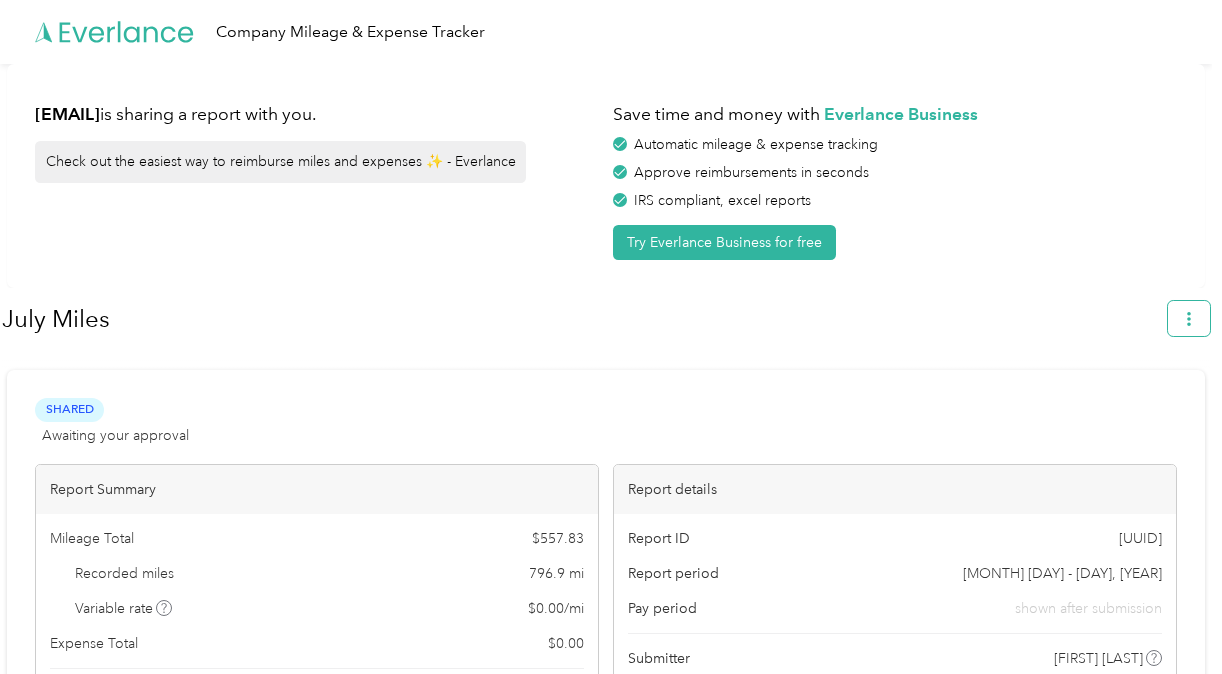 click at bounding box center [1189, 318] 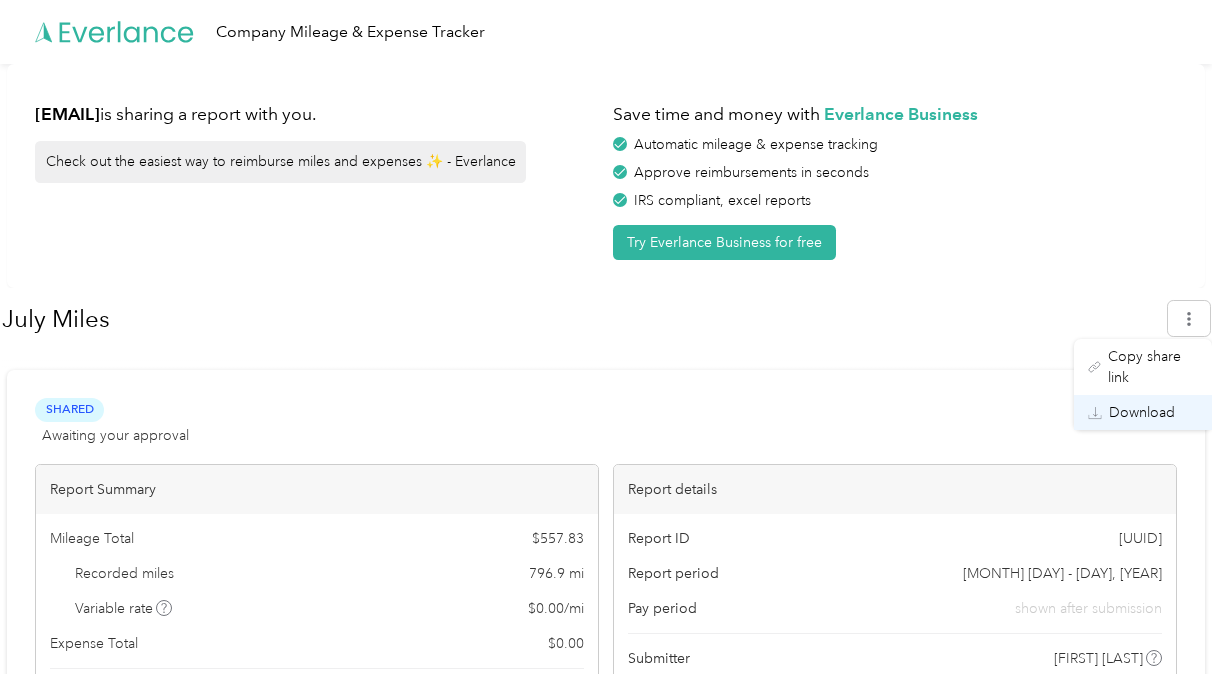 click on "Download" at bounding box center (1143, 412) 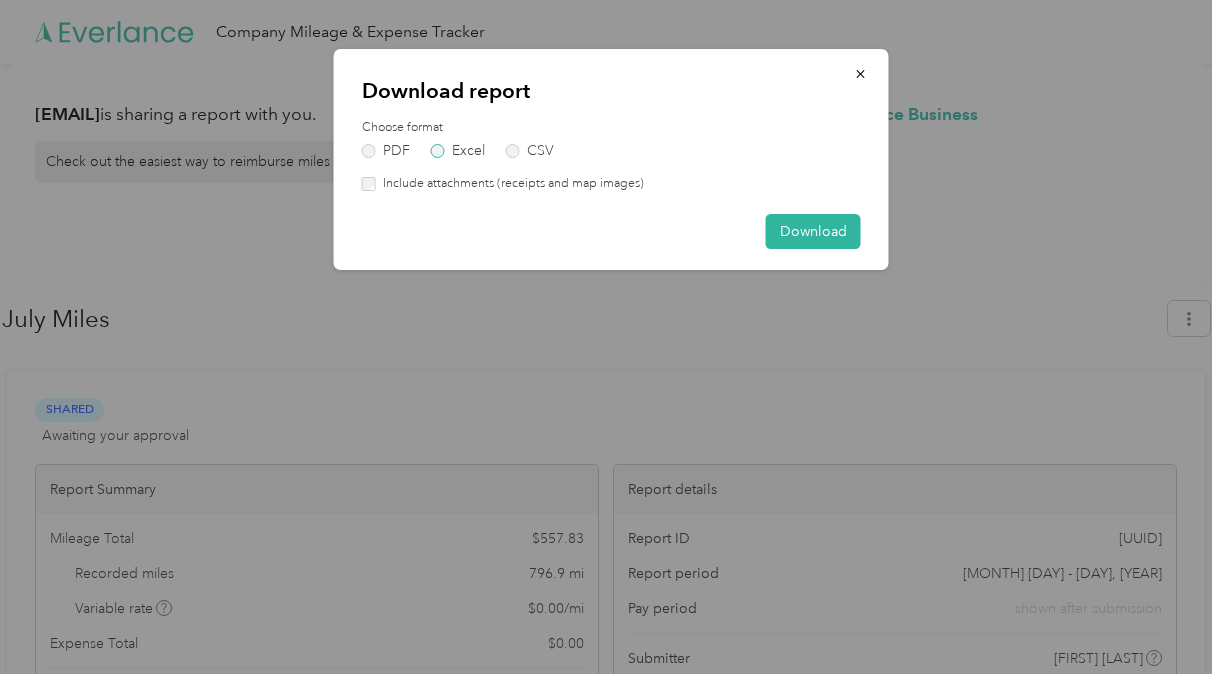 click on "Excel" at bounding box center (458, 151) 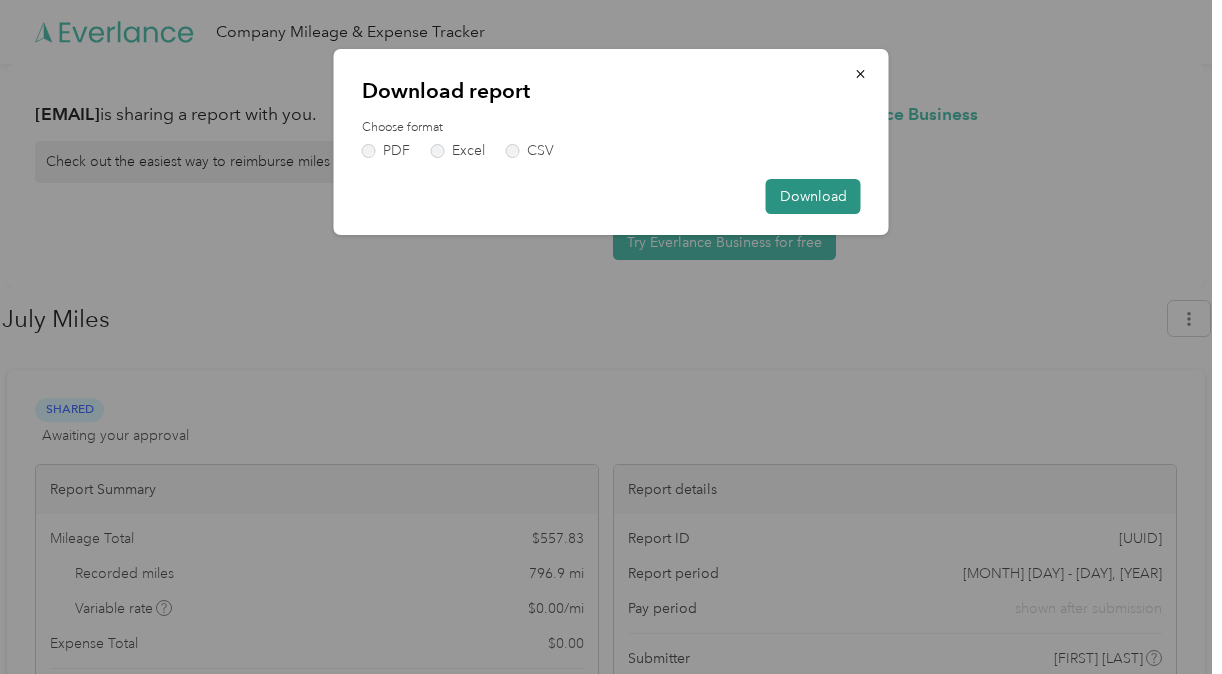 click on "Download" at bounding box center [813, 196] 